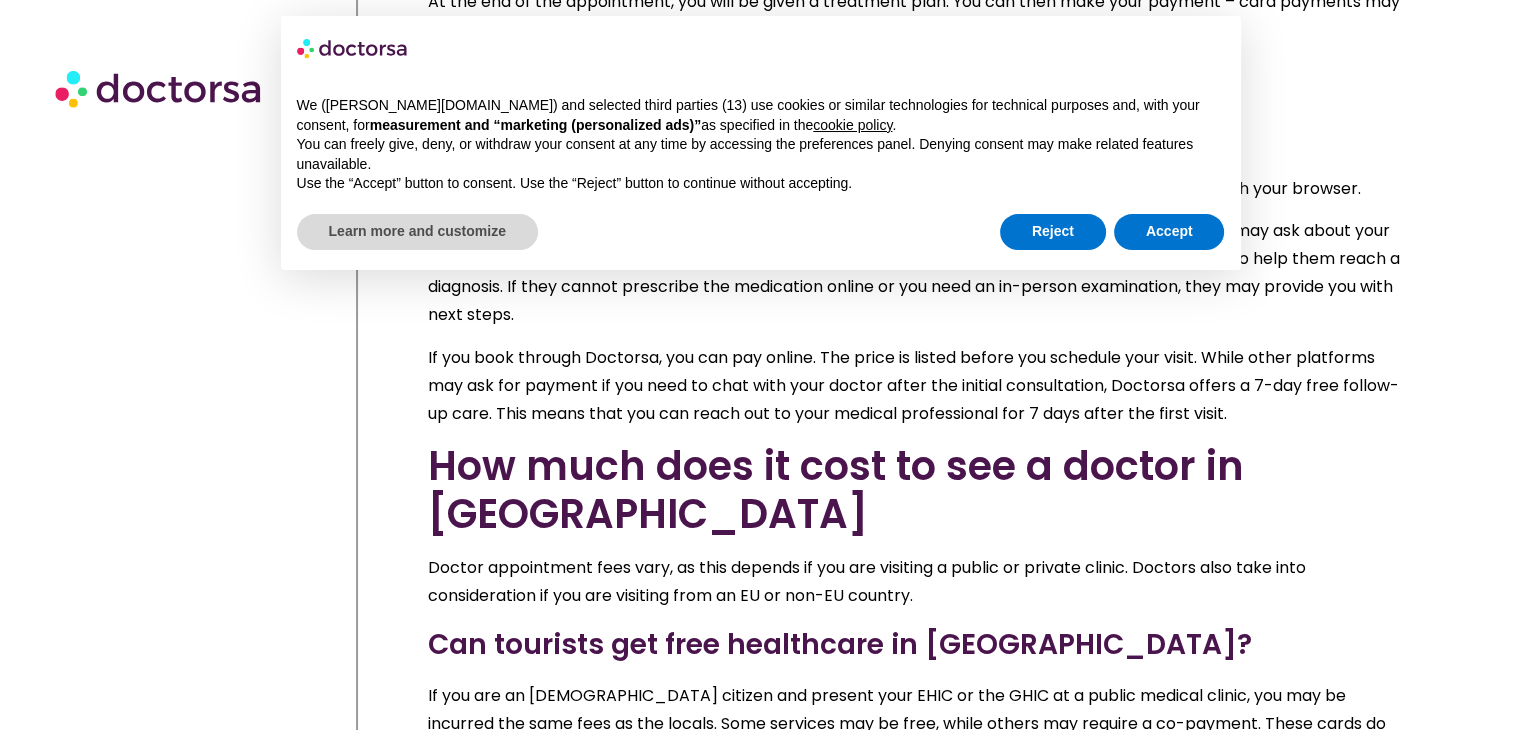 scroll, scrollTop: 20348, scrollLeft: 0, axis: vertical 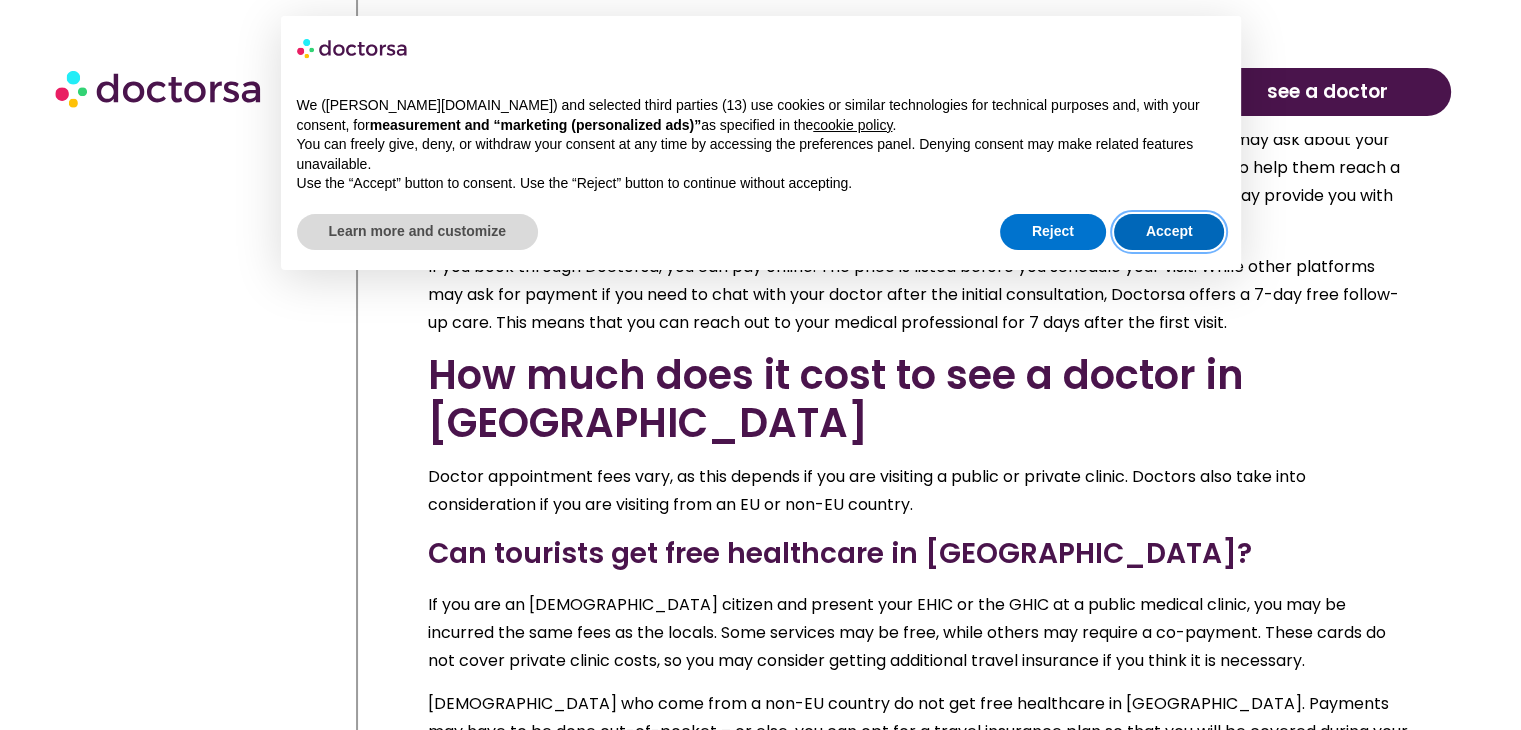 click on "Accept" at bounding box center [1169, 232] 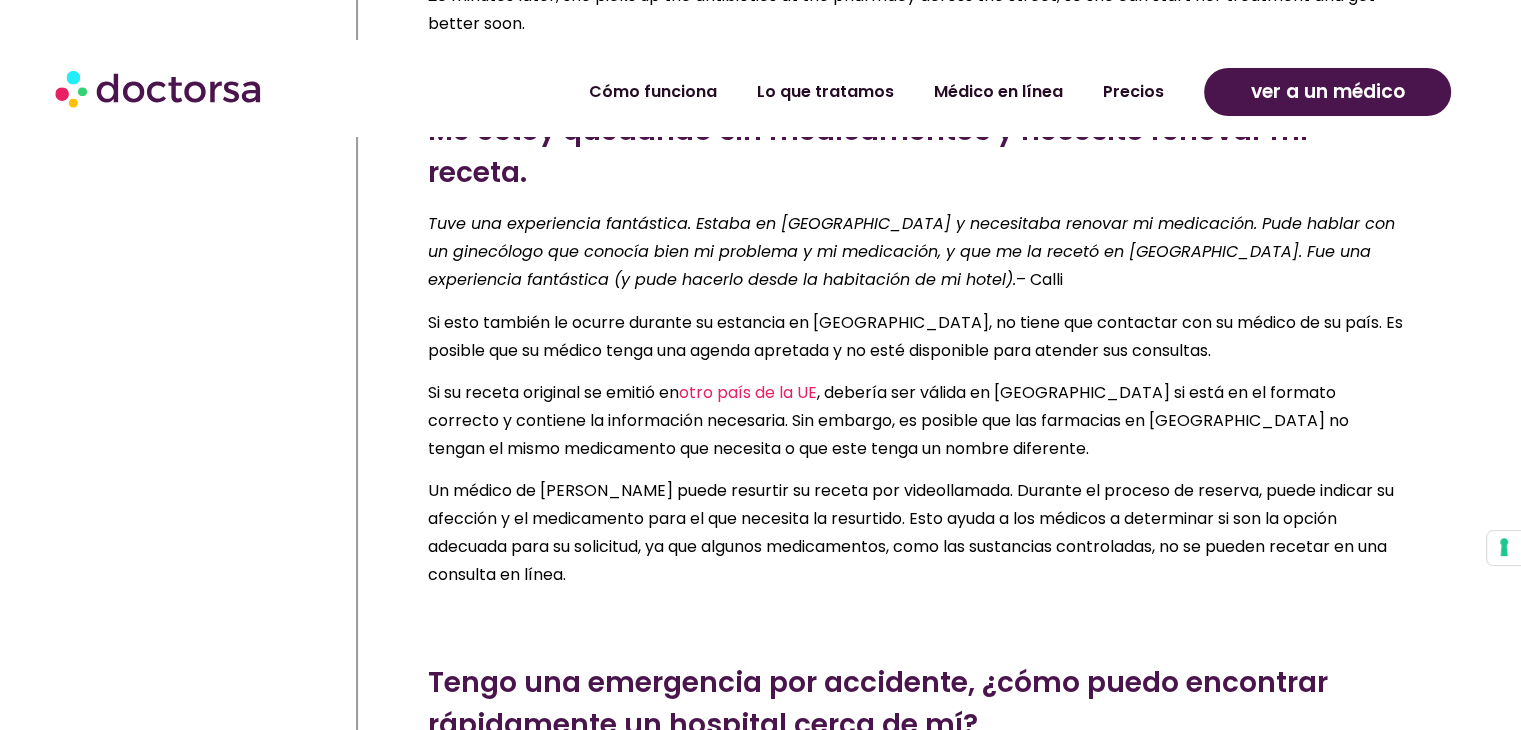 scroll, scrollTop: 19148, scrollLeft: 0, axis: vertical 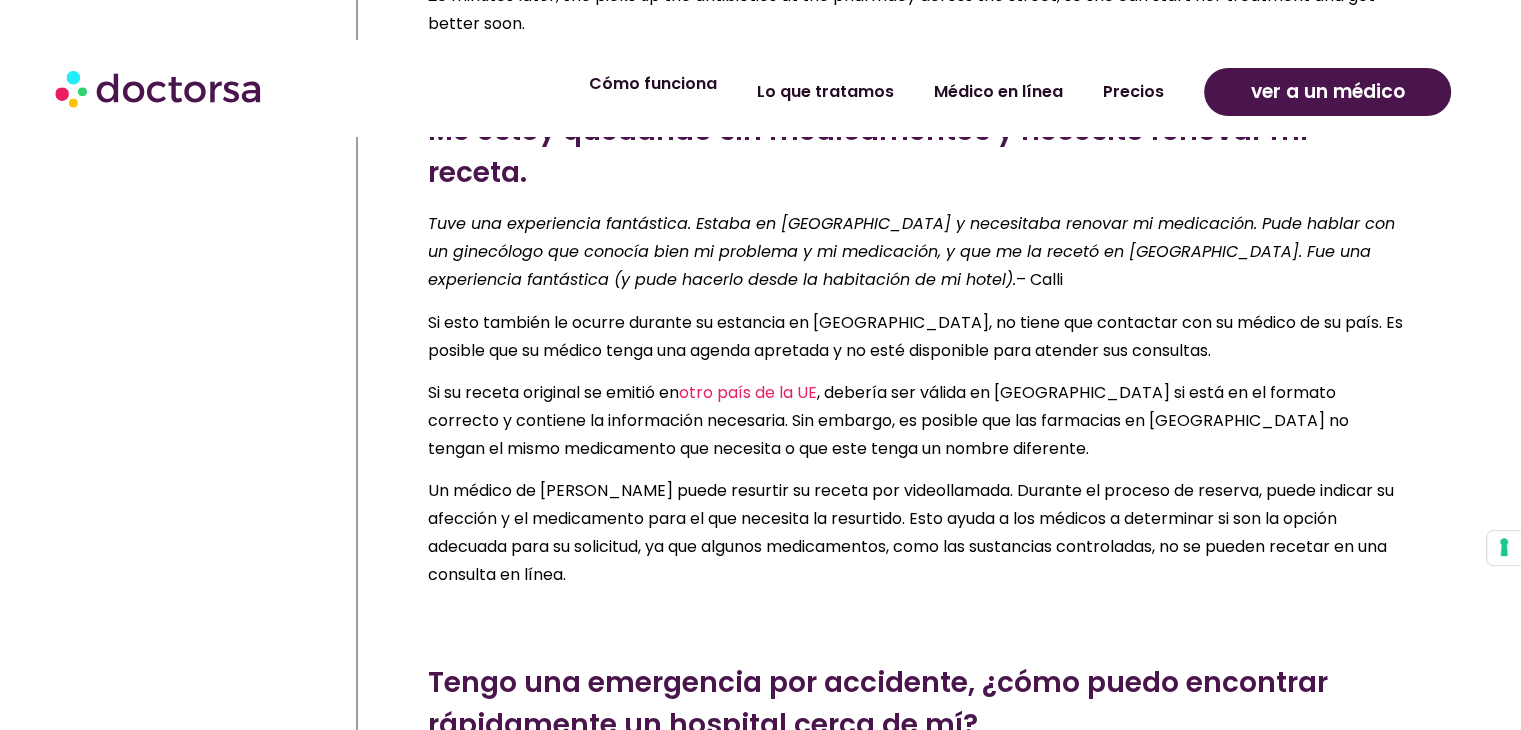 click on "Cómo funciona" 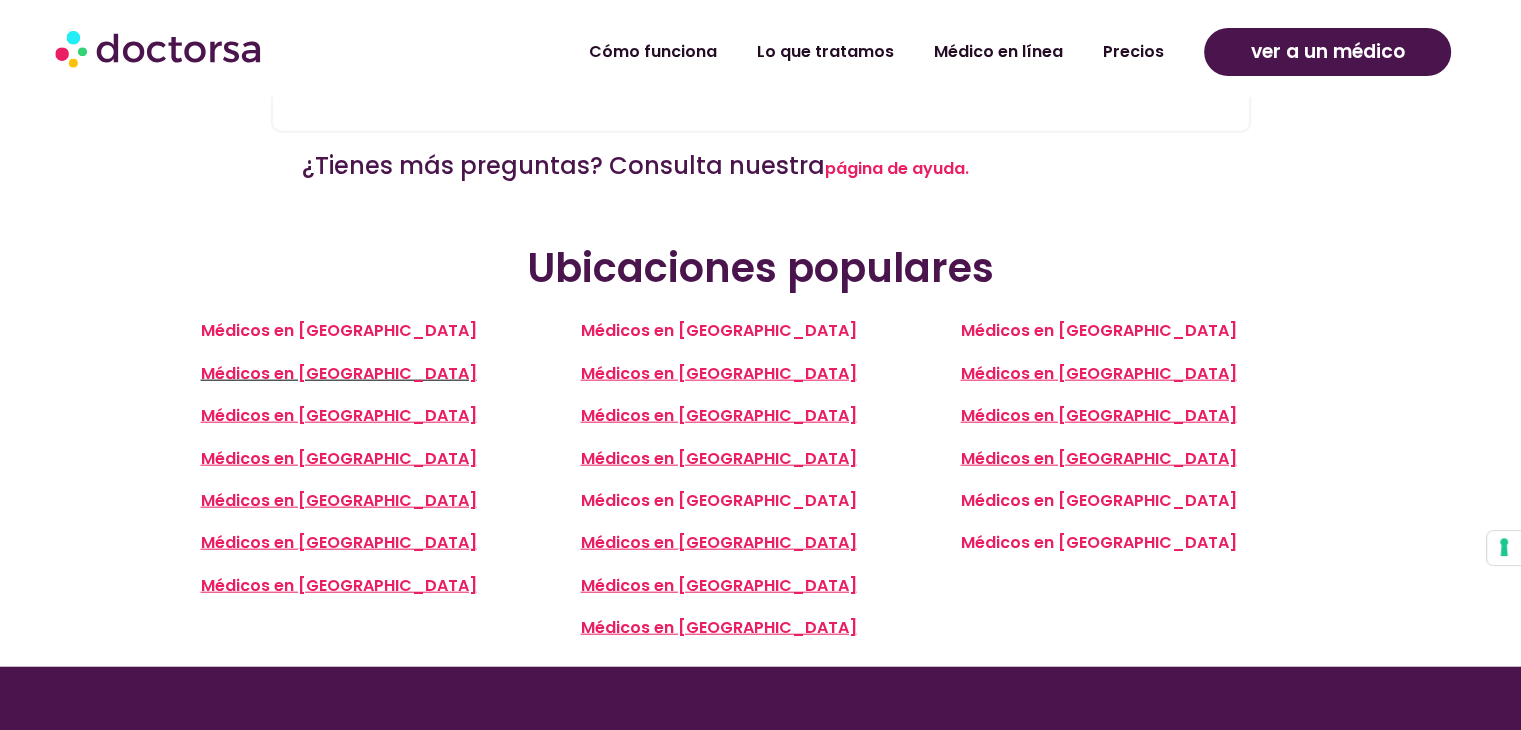 scroll, scrollTop: 4700, scrollLeft: 0, axis: vertical 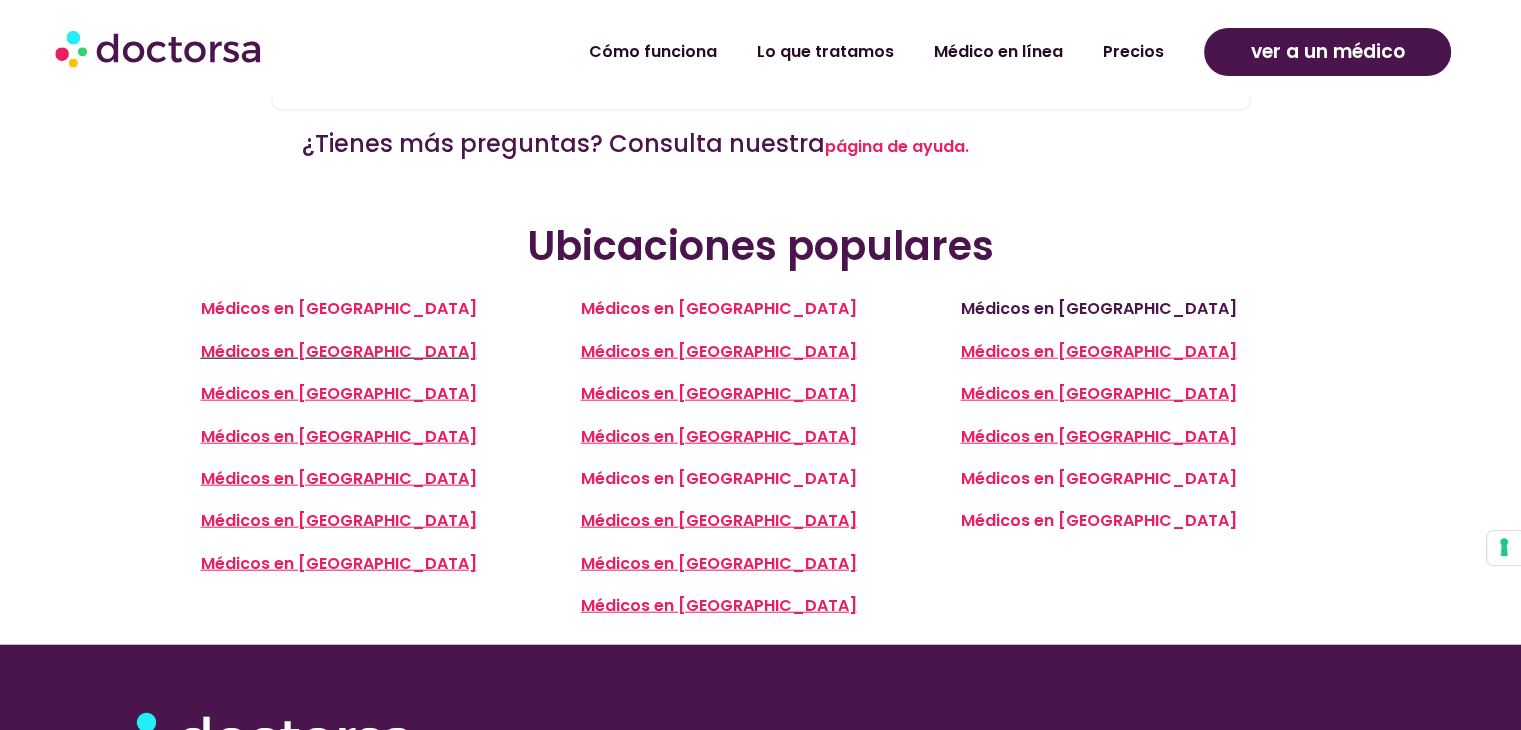drag, startPoint x: 1029, startPoint y: 302, endPoint x: 1015, endPoint y: 304, distance: 14.142136 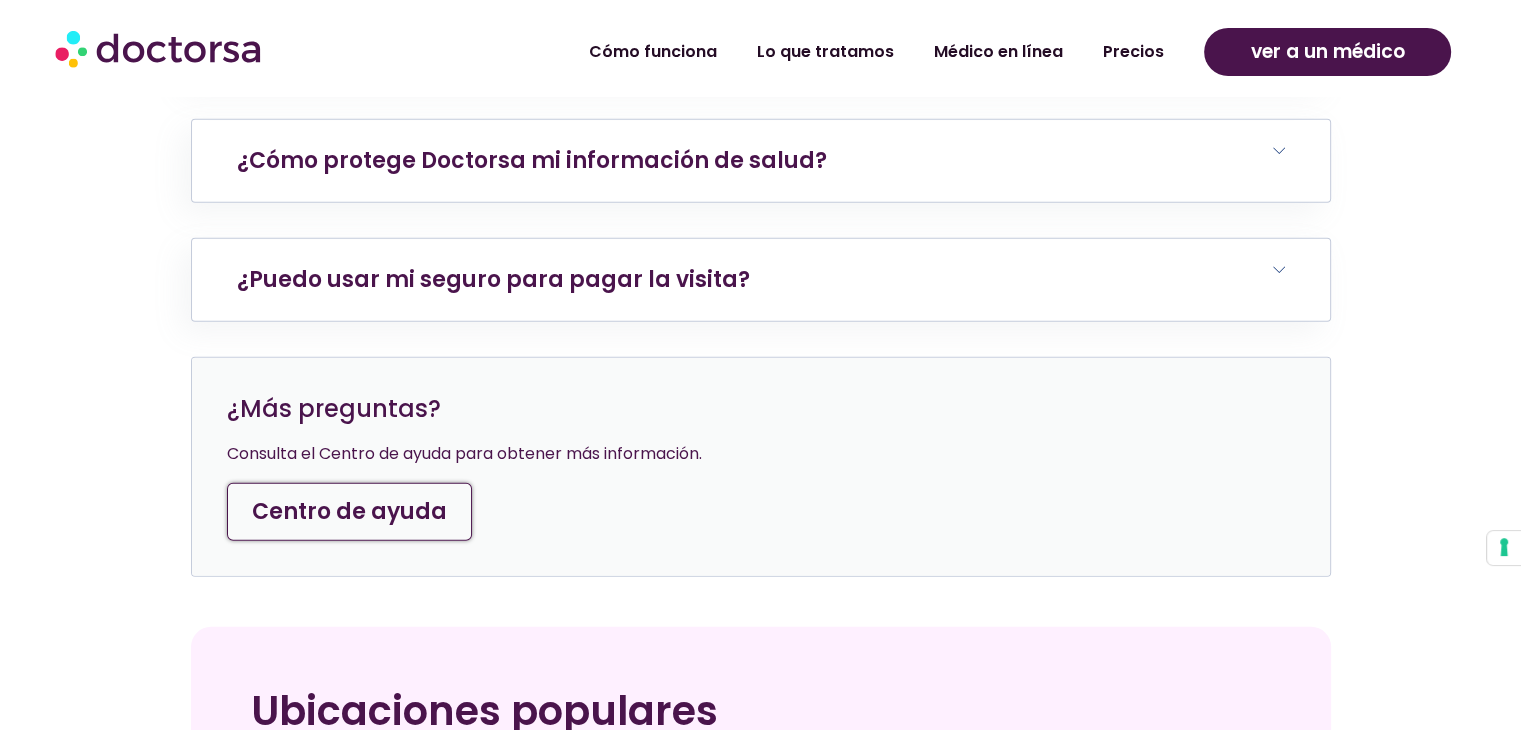 scroll, scrollTop: 5700, scrollLeft: 0, axis: vertical 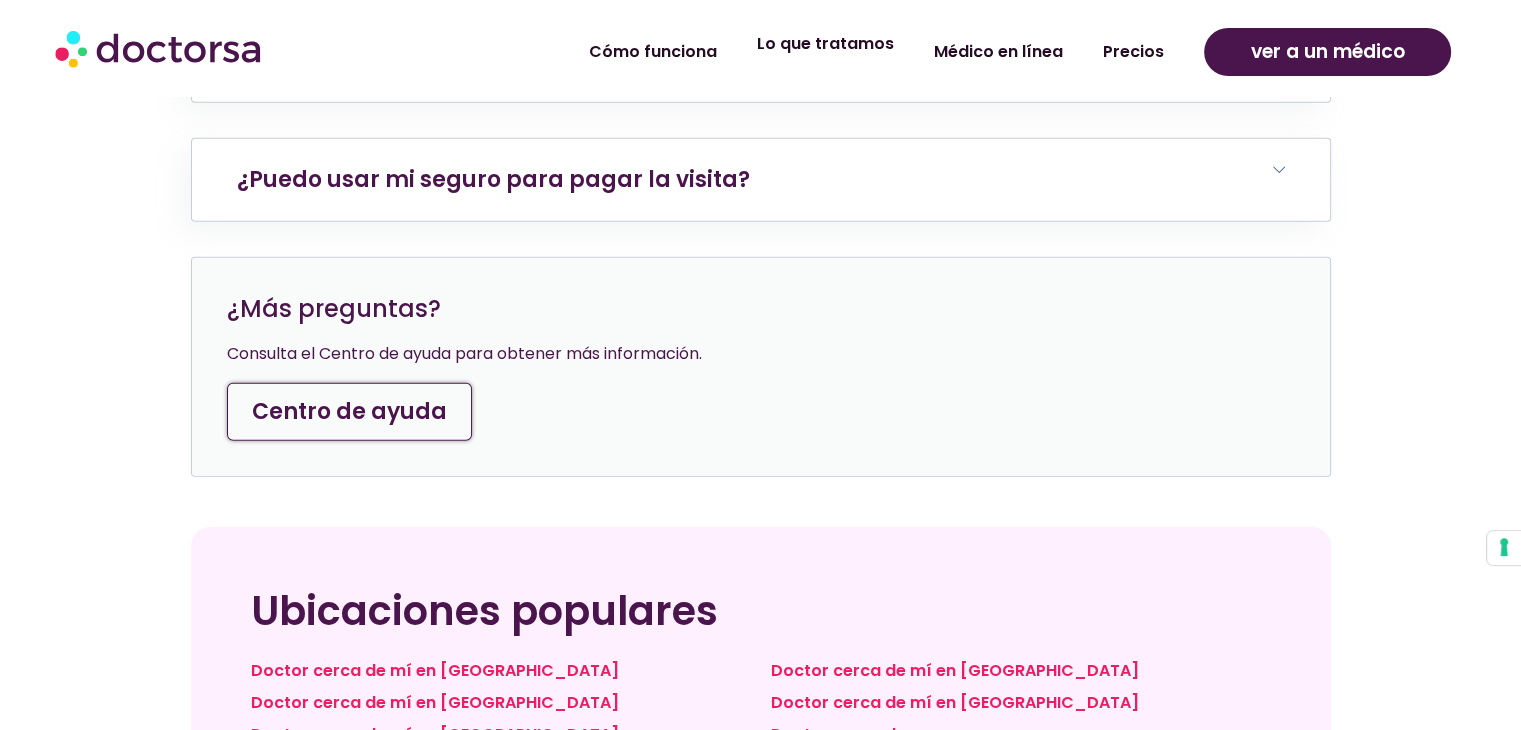 click on "Lo que tratamos" 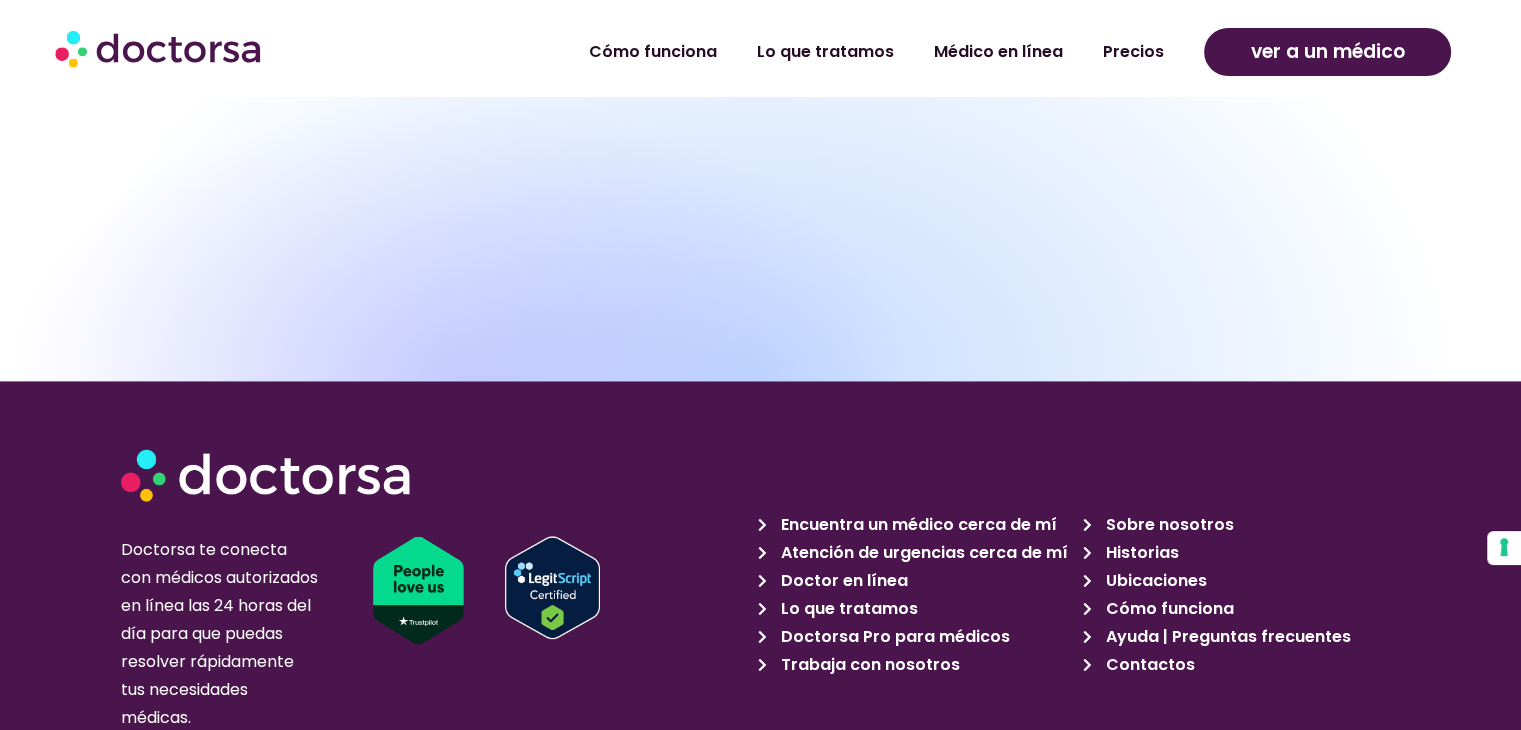 scroll, scrollTop: 10300, scrollLeft: 0, axis: vertical 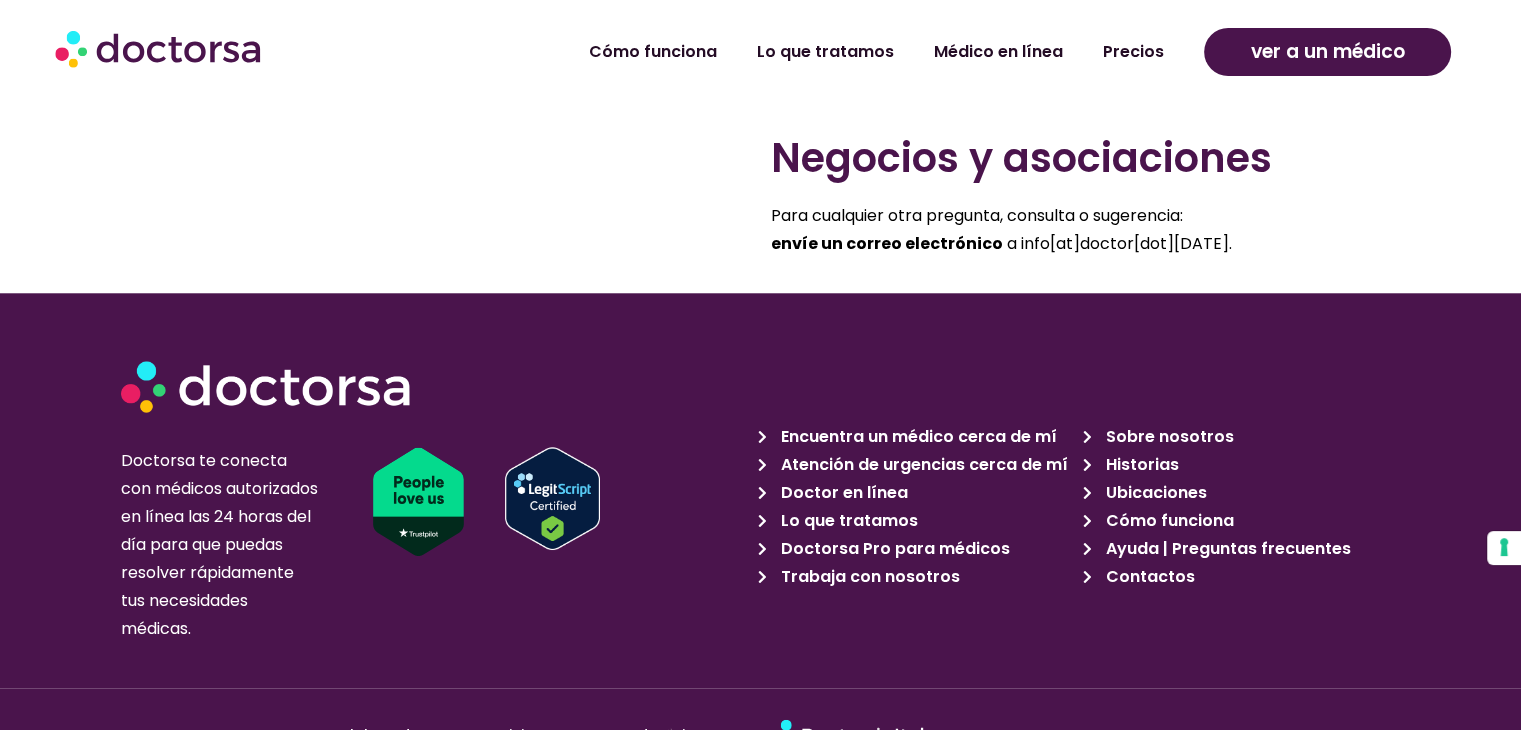 click on "Trabaja con nosotros" at bounding box center (870, 576) 